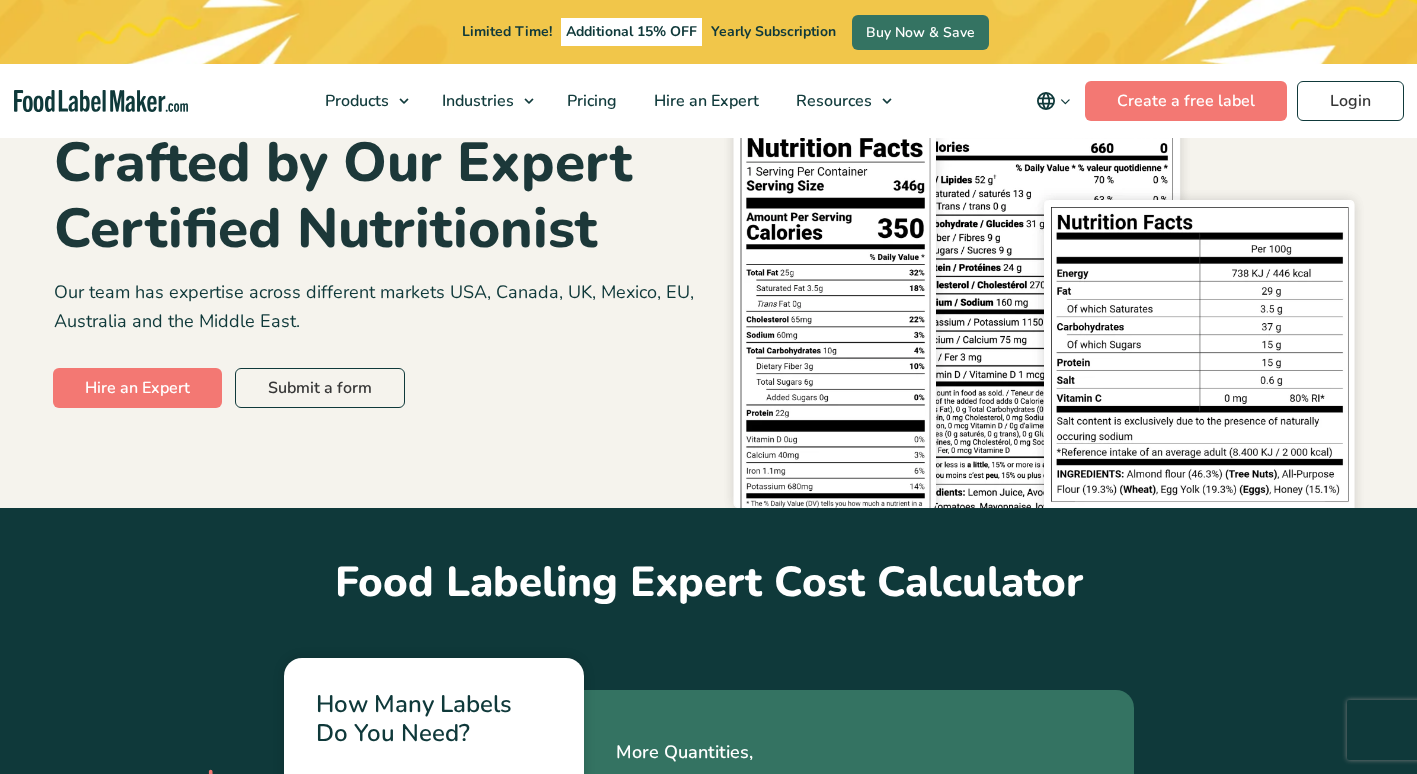 scroll, scrollTop: 212, scrollLeft: 0, axis: vertical 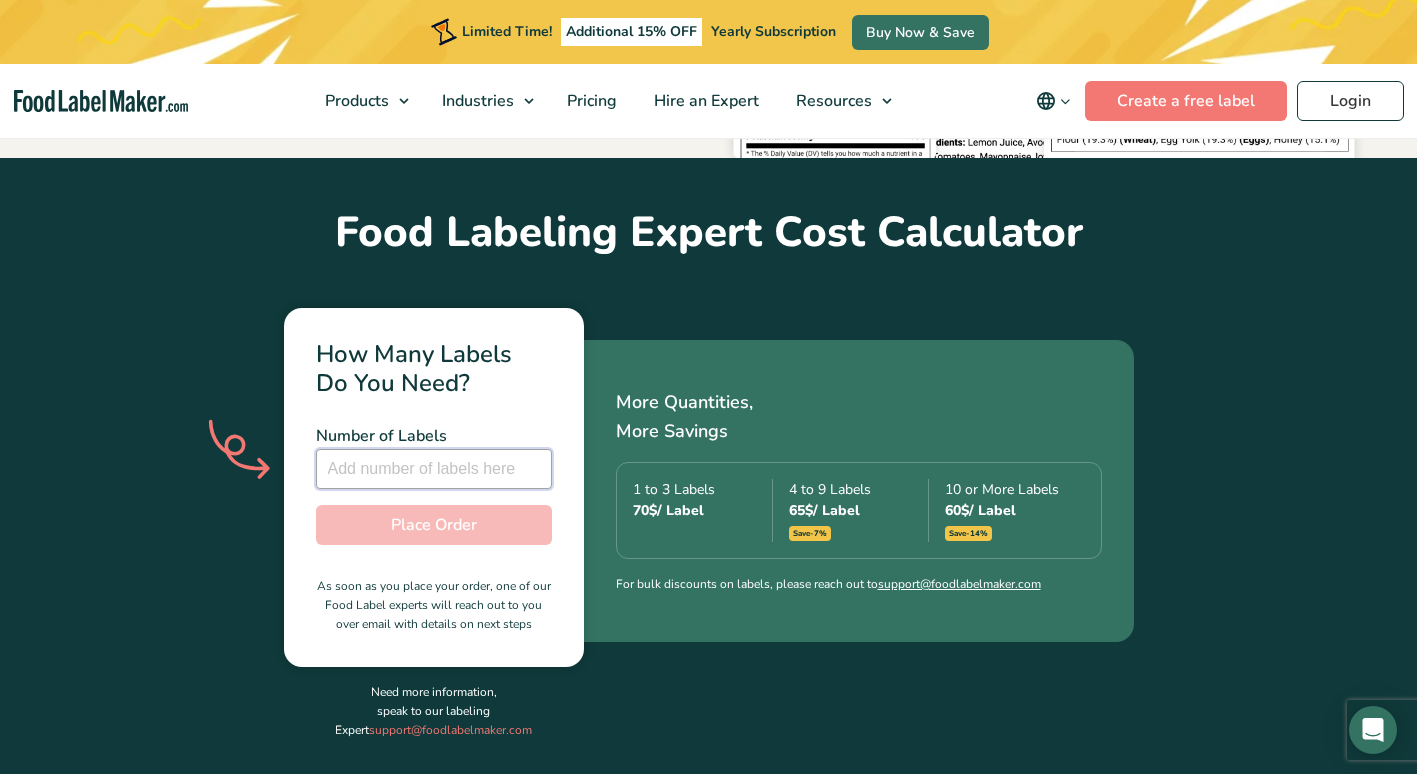 click at bounding box center (434, 469) 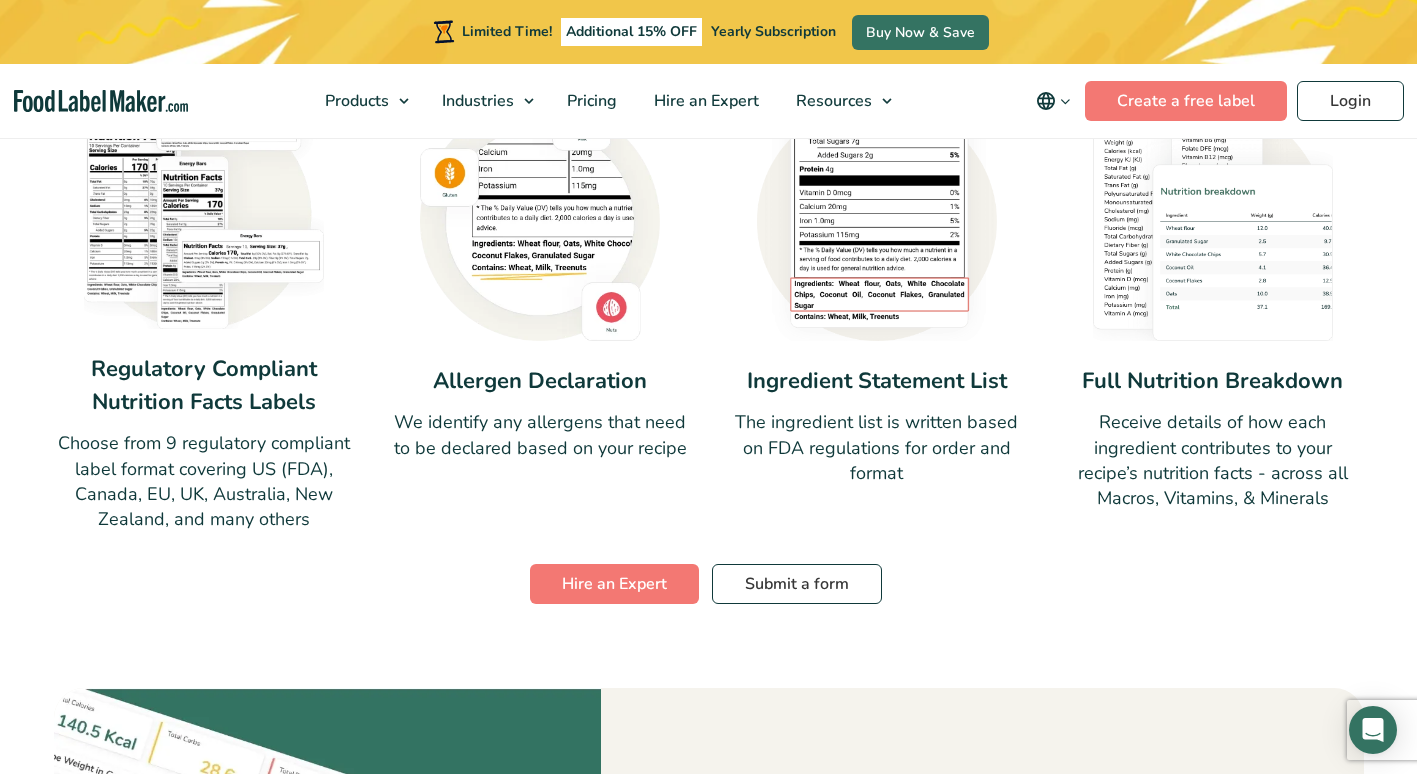 scroll, scrollTop: 1552, scrollLeft: 0, axis: vertical 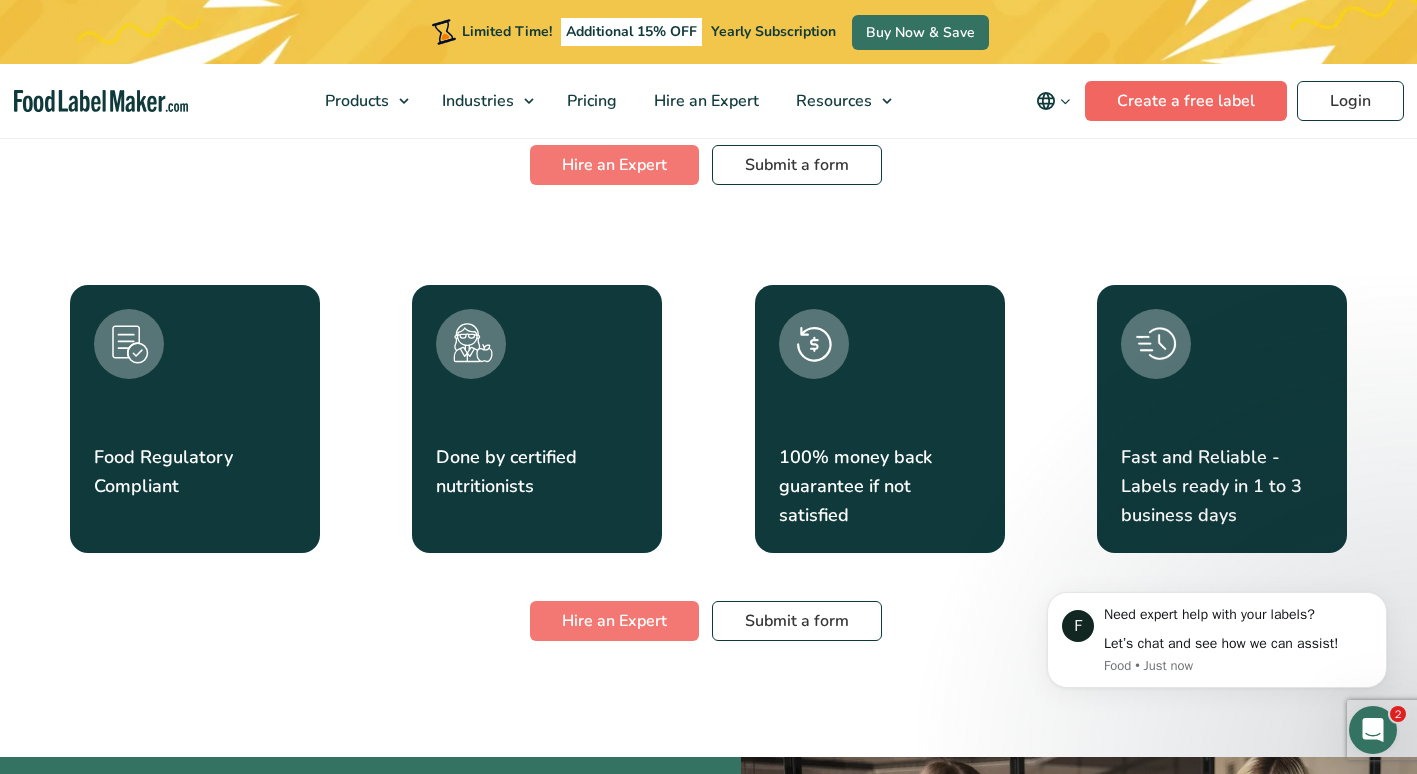 type on "1" 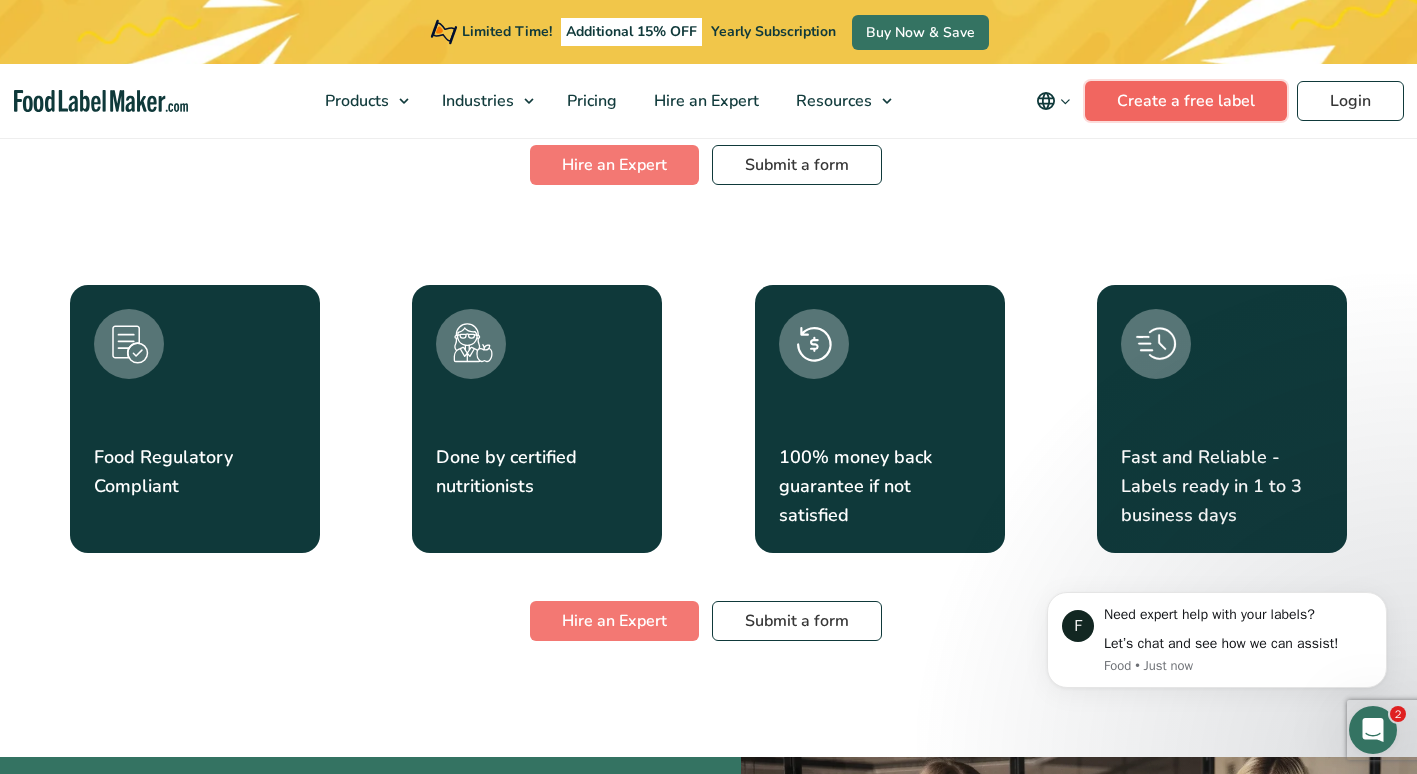 click on "Create a free label" at bounding box center (1186, 101) 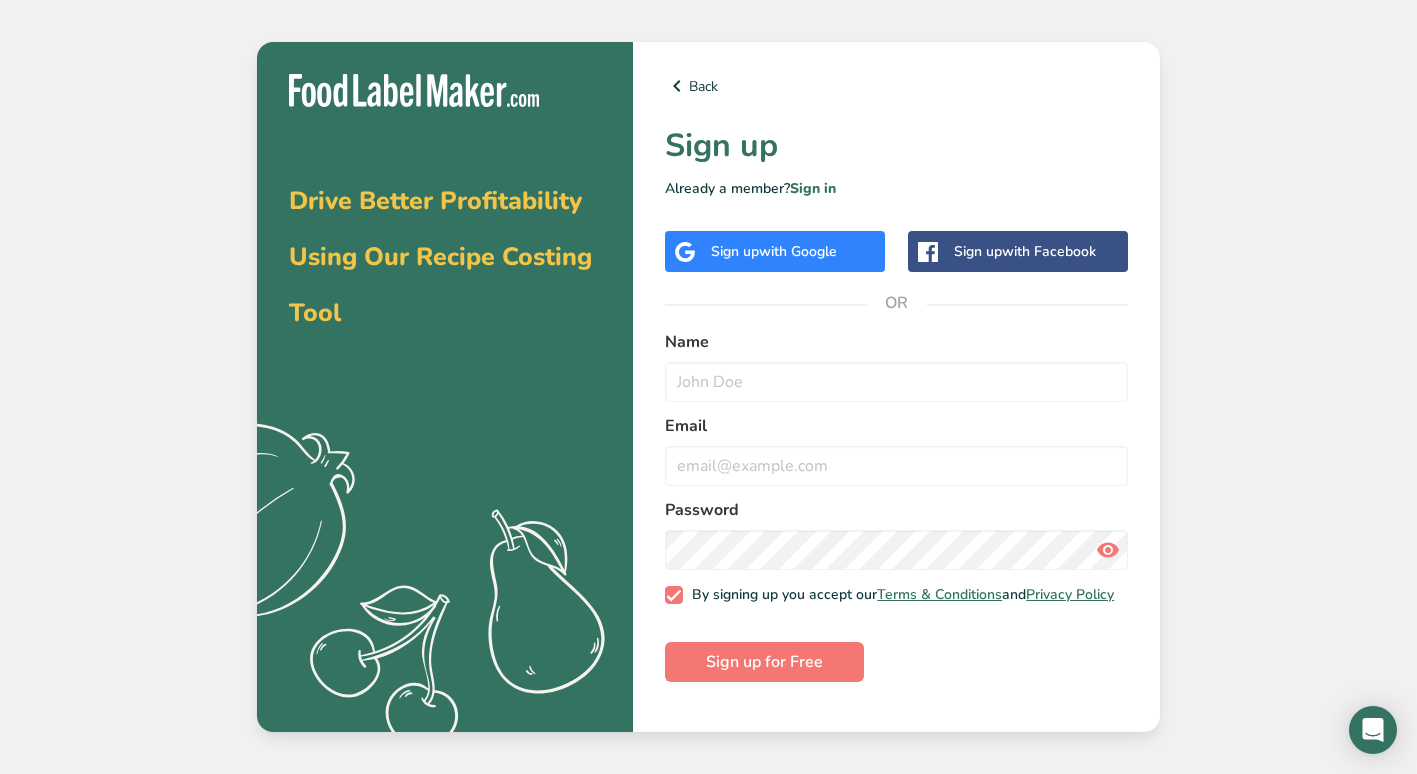 scroll, scrollTop: 0, scrollLeft: 0, axis: both 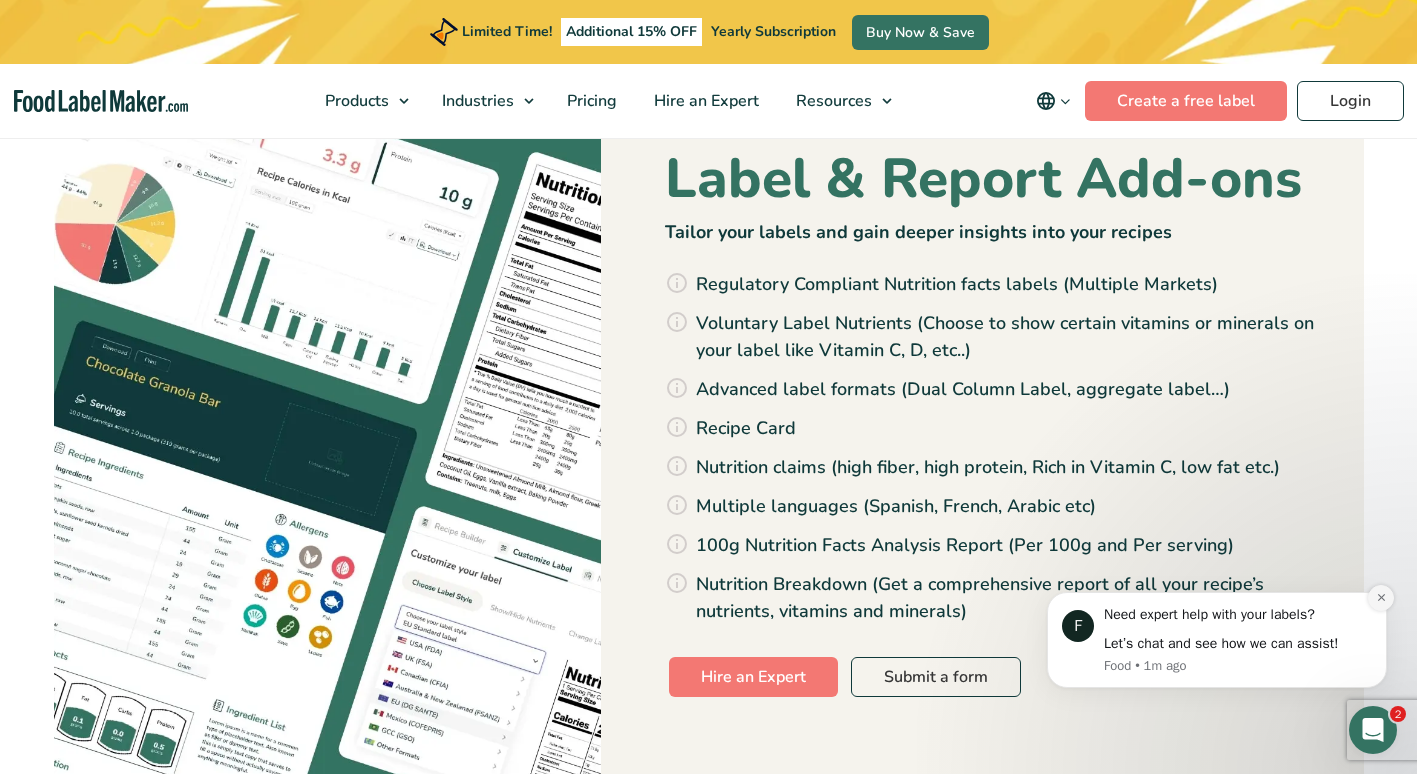 click at bounding box center (1381, 598) 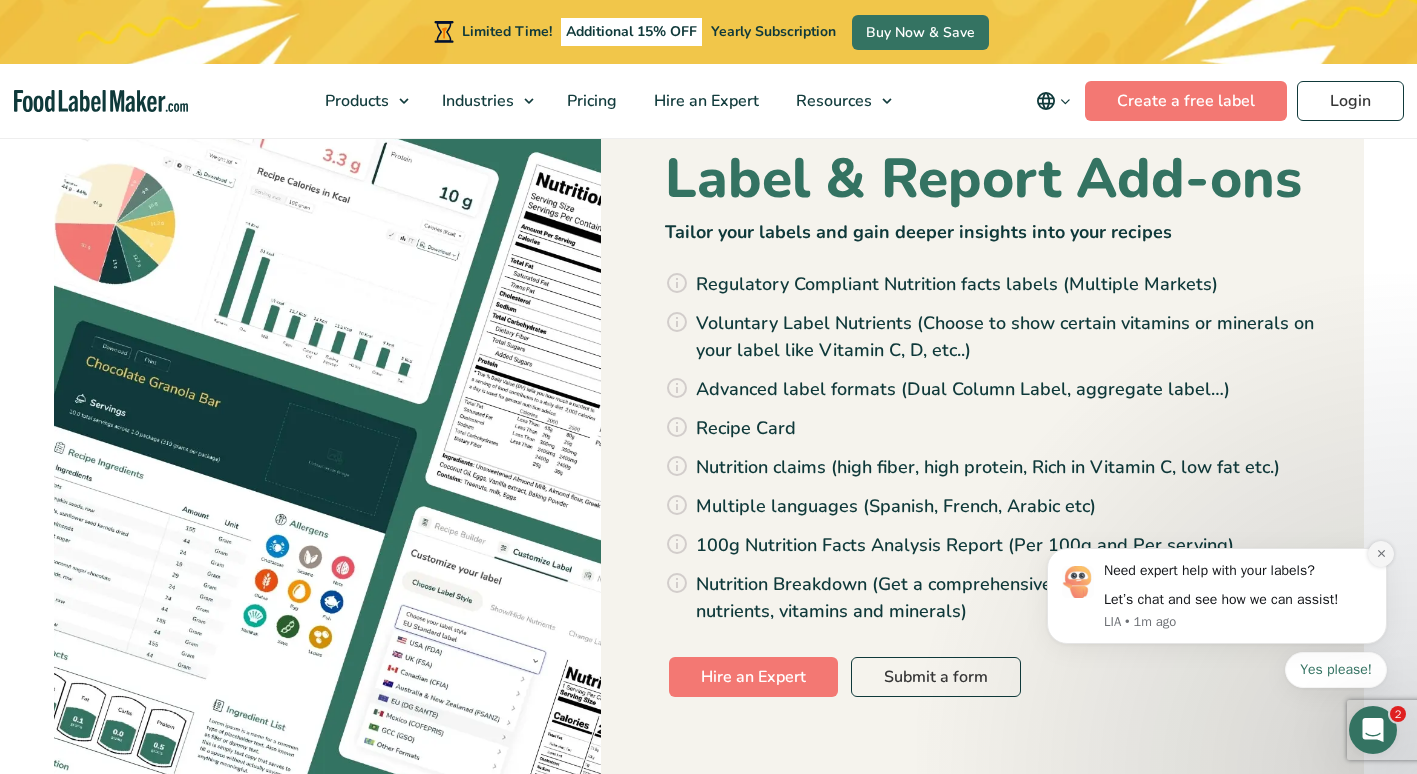 click at bounding box center (1381, 554) 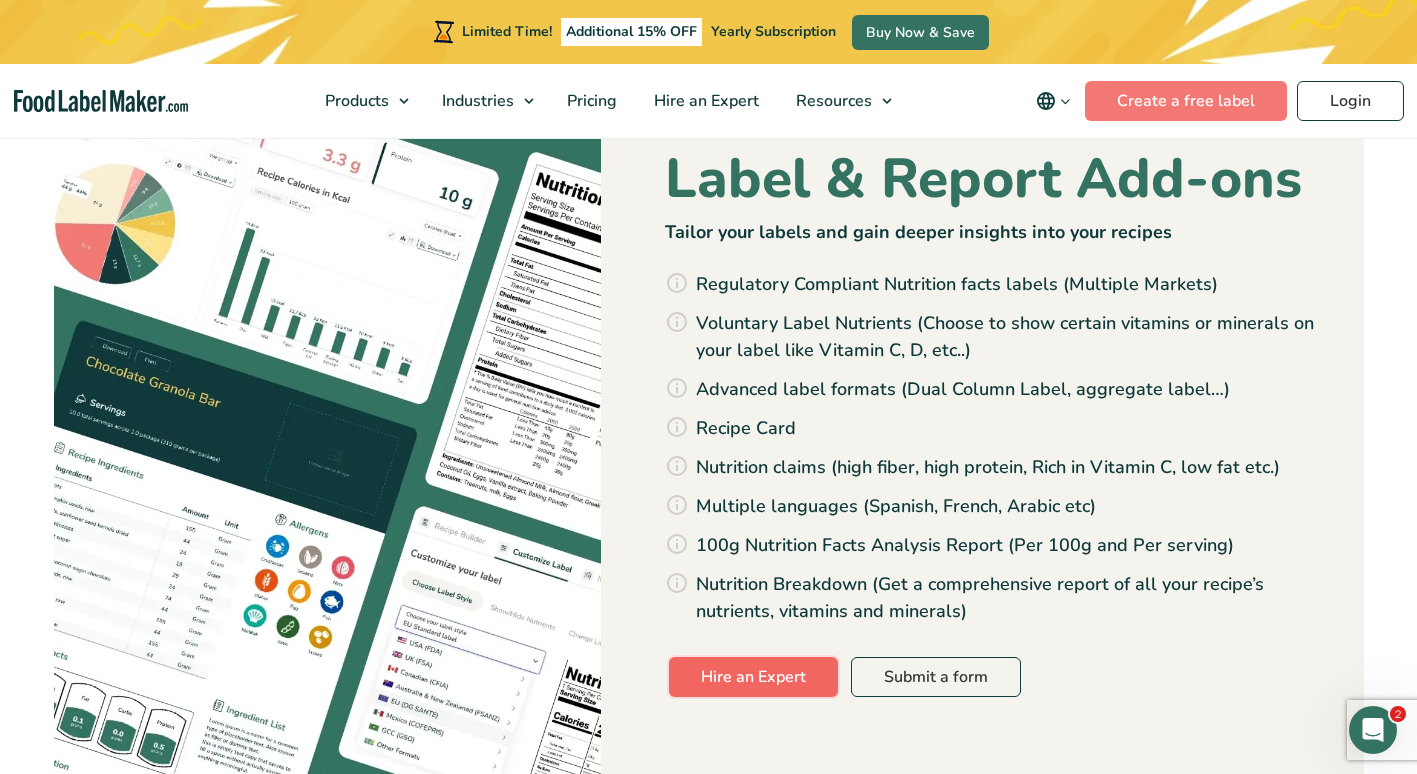 click on "Hire an Expert" at bounding box center [753, 677] 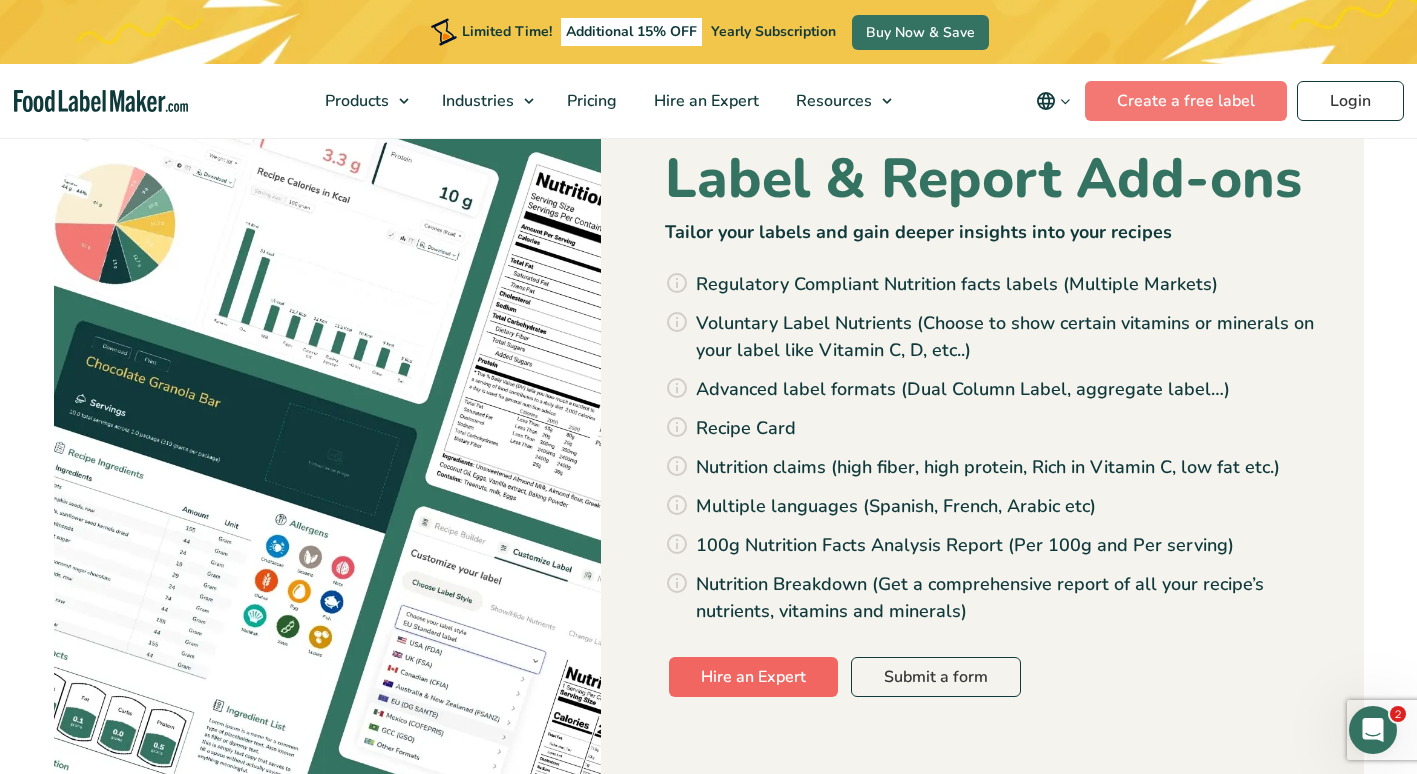 scroll, scrollTop: 720, scrollLeft: 0, axis: vertical 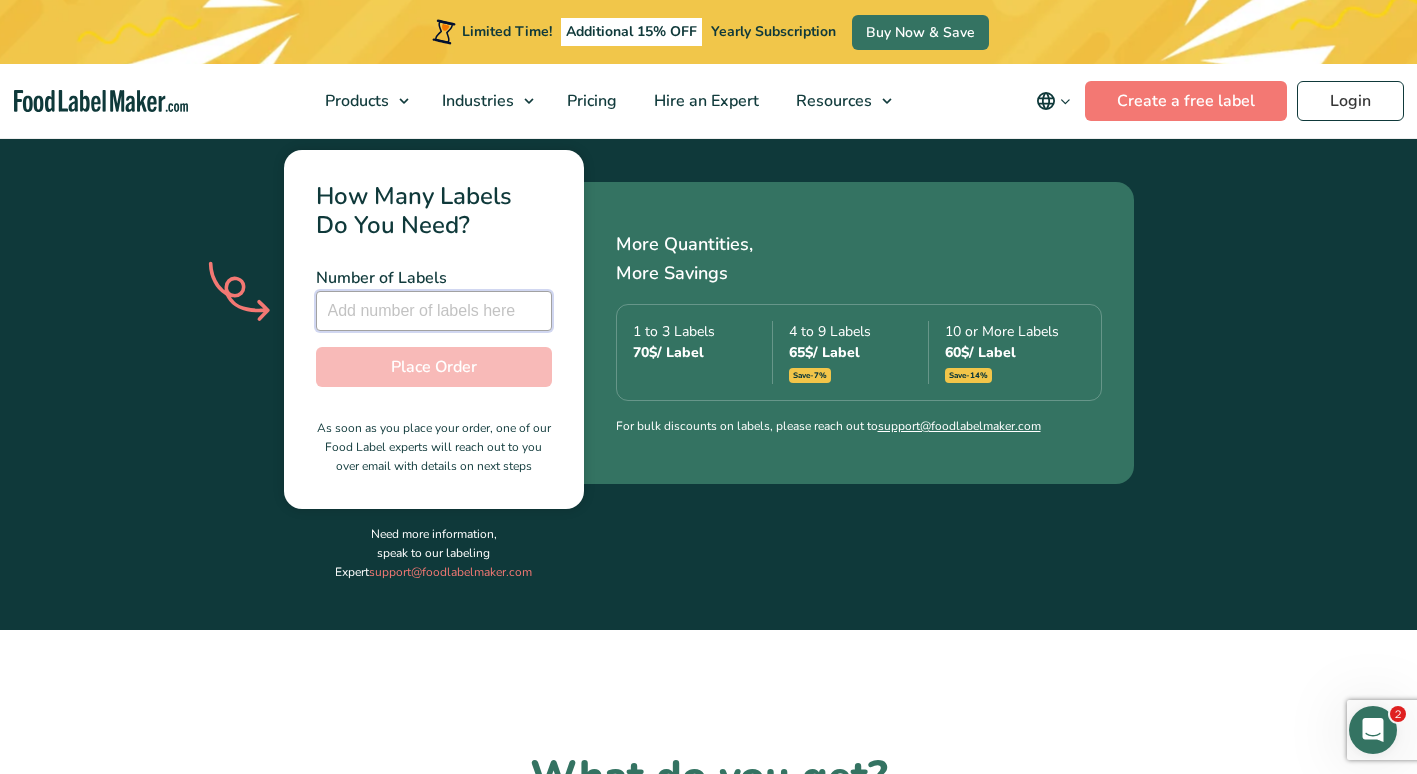 click at bounding box center [434, 311] 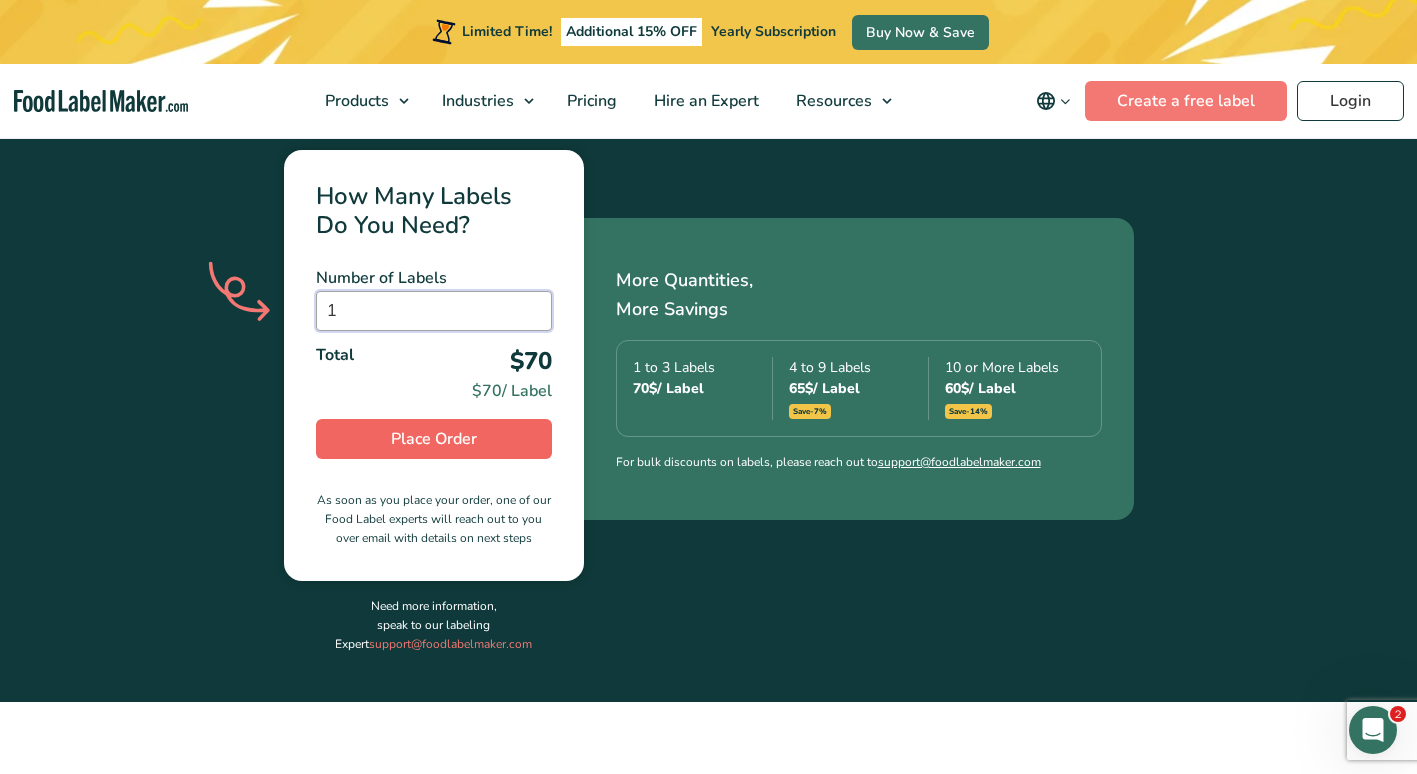 type on "1" 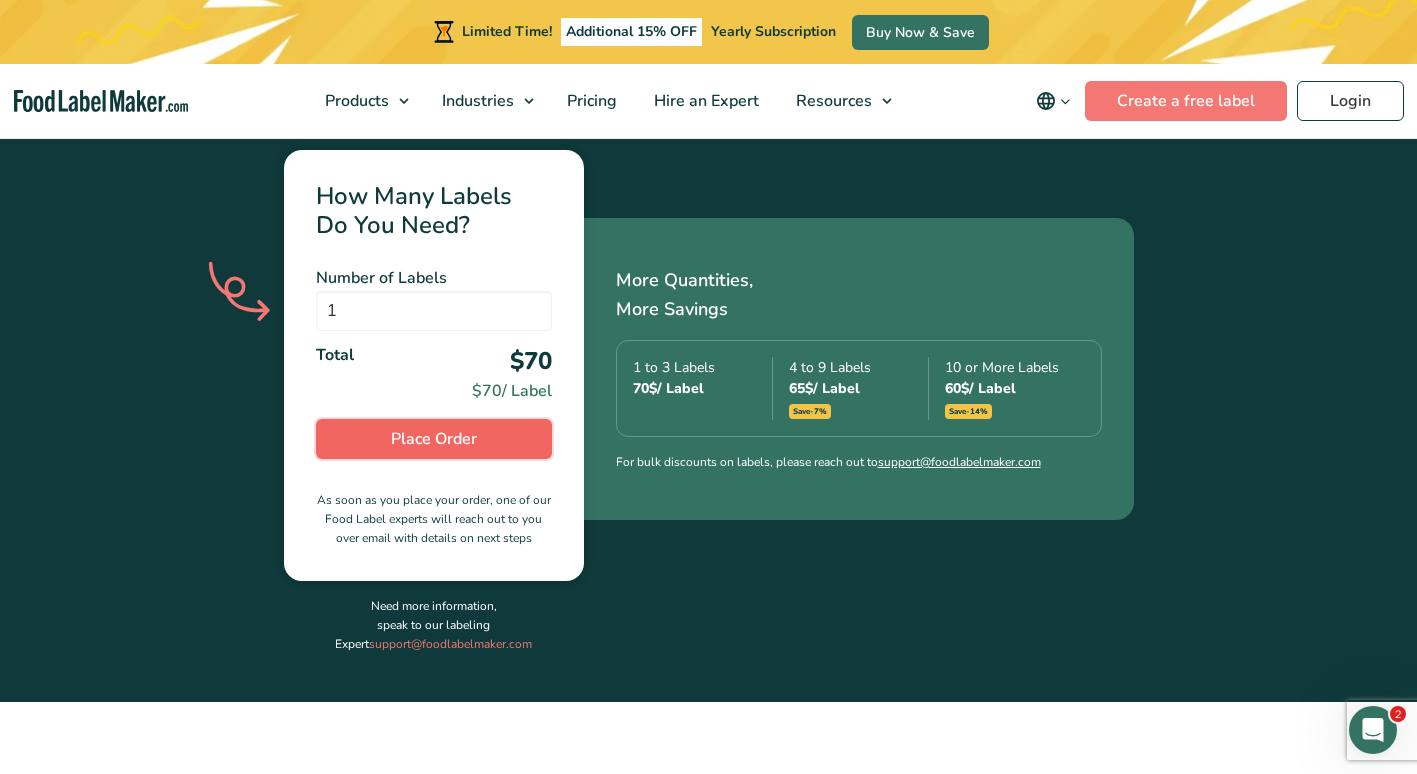 click on "Place Order" at bounding box center (434, 439) 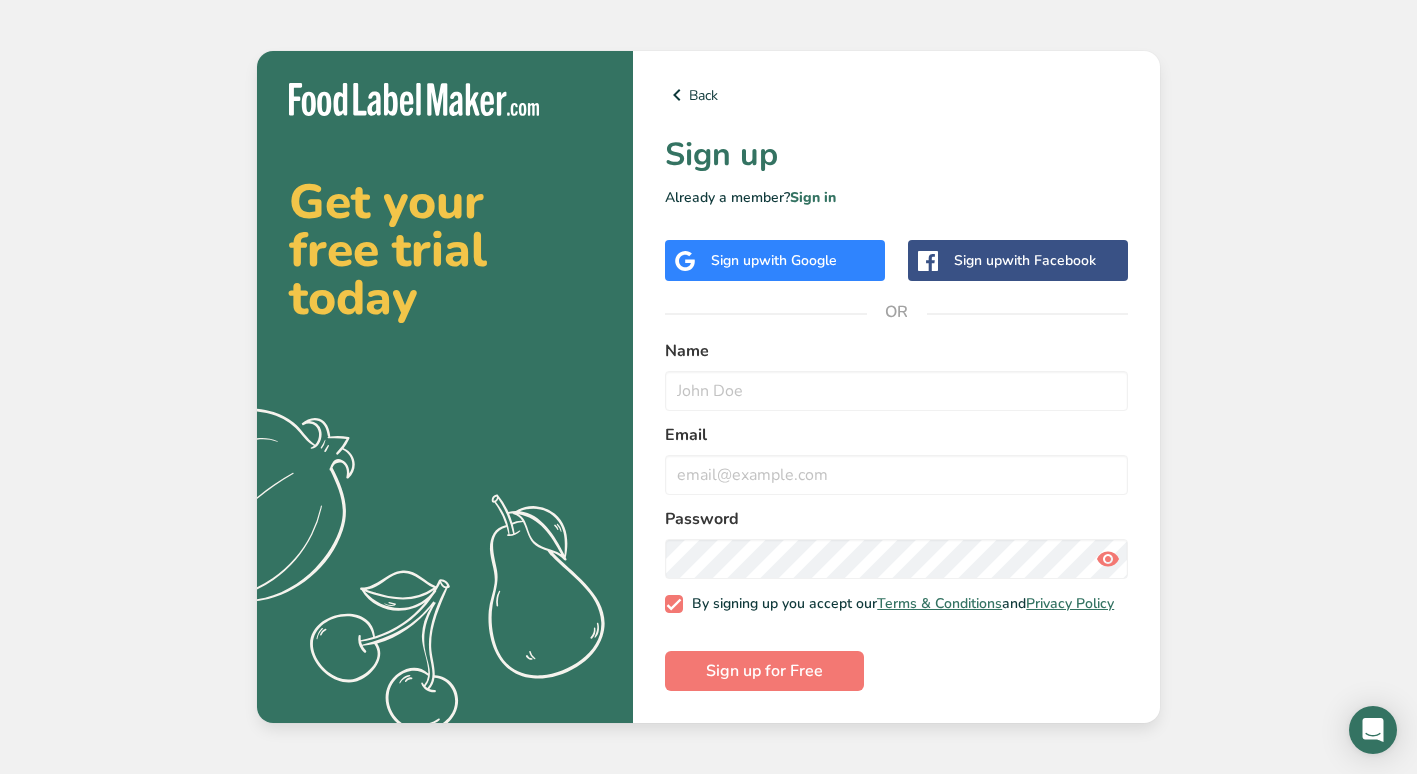 scroll, scrollTop: 0, scrollLeft: 0, axis: both 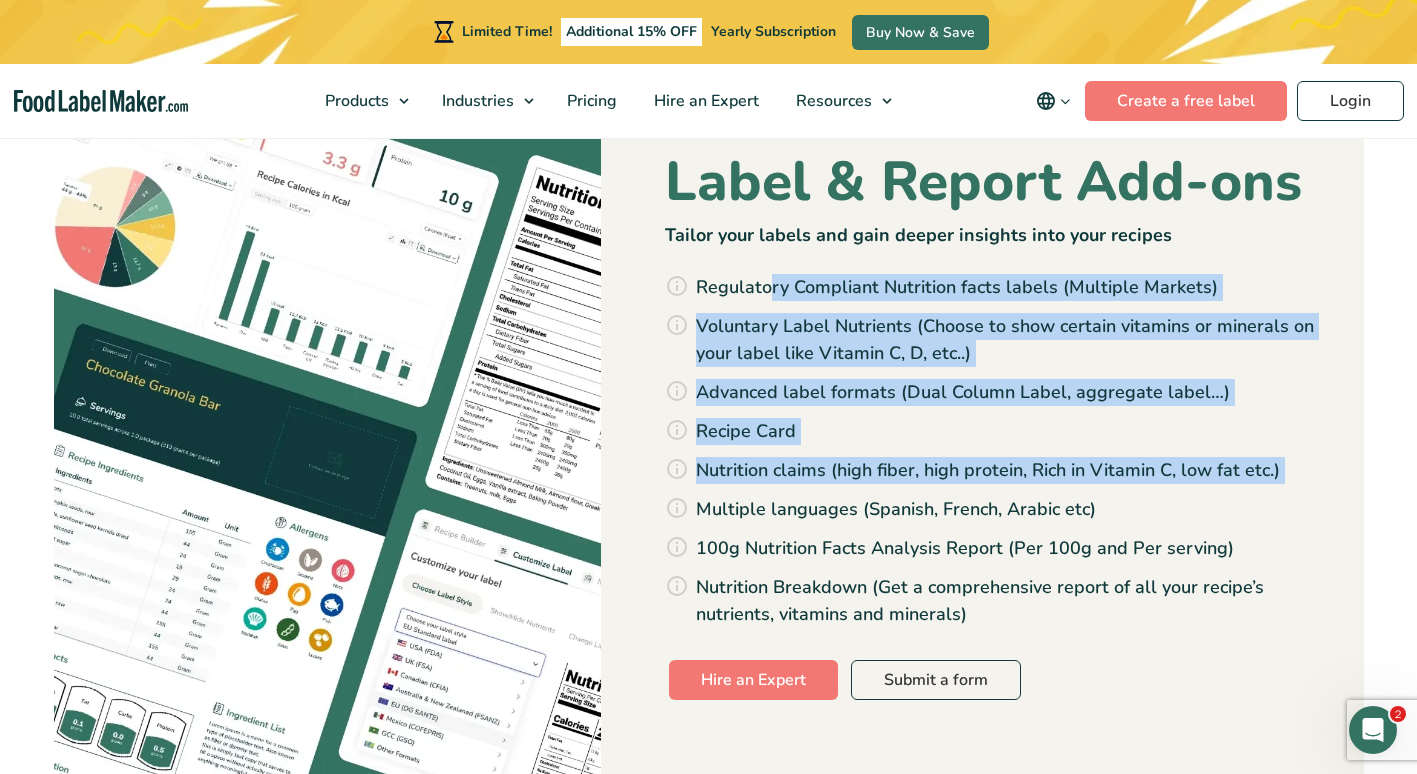 drag, startPoint x: 773, startPoint y: 286, endPoint x: 914, endPoint y: 495, distance: 252.11505 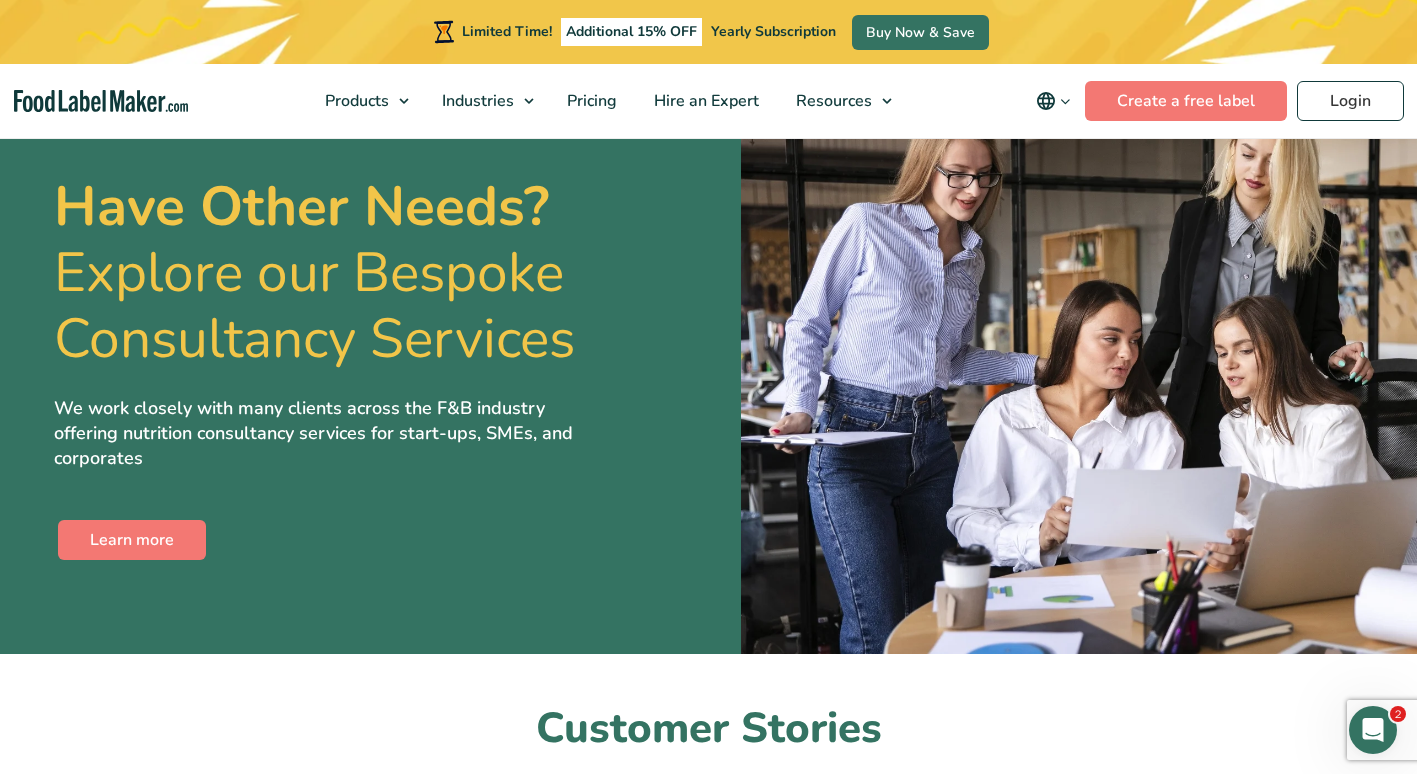 scroll, scrollTop: 3925, scrollLeft: 0, axis: vertical 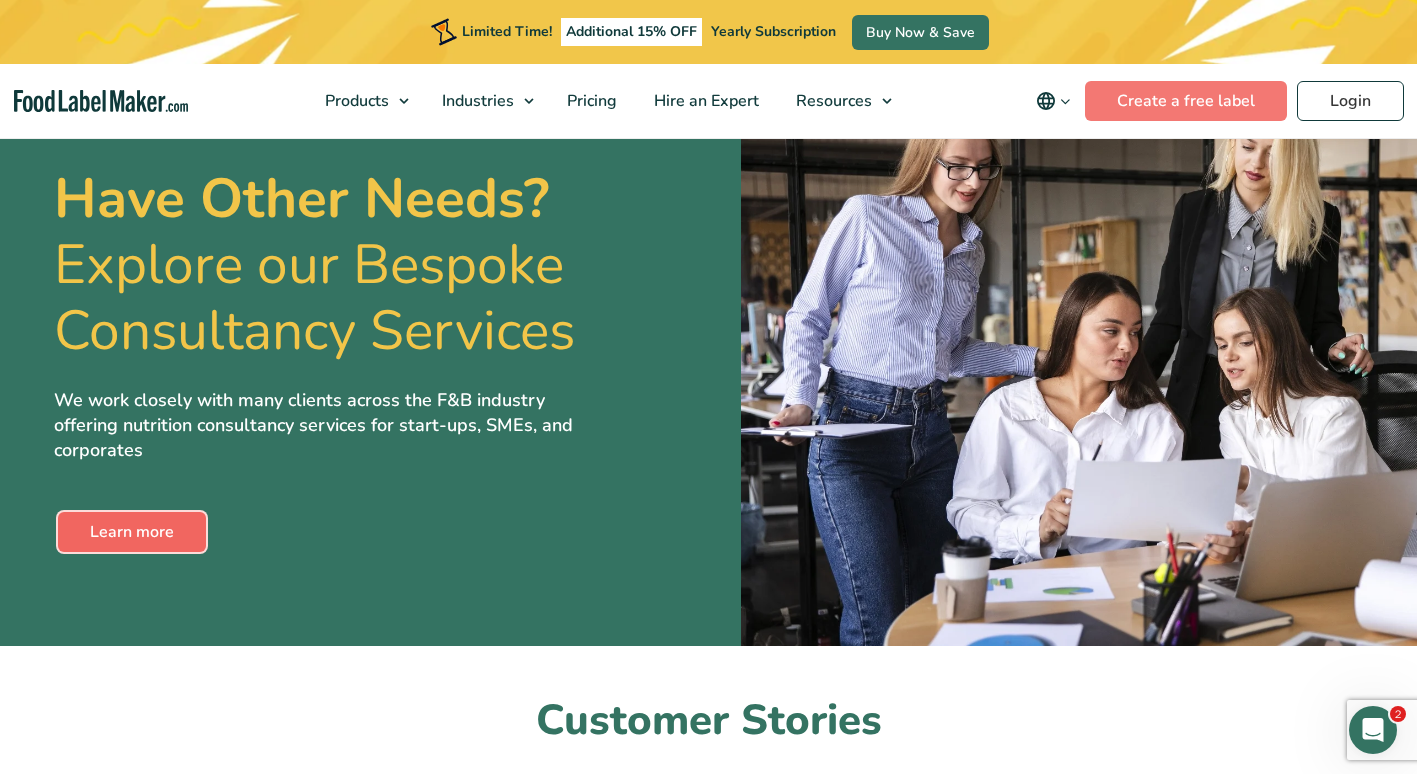 click on "Learn more" at bounding box center [132, 532] 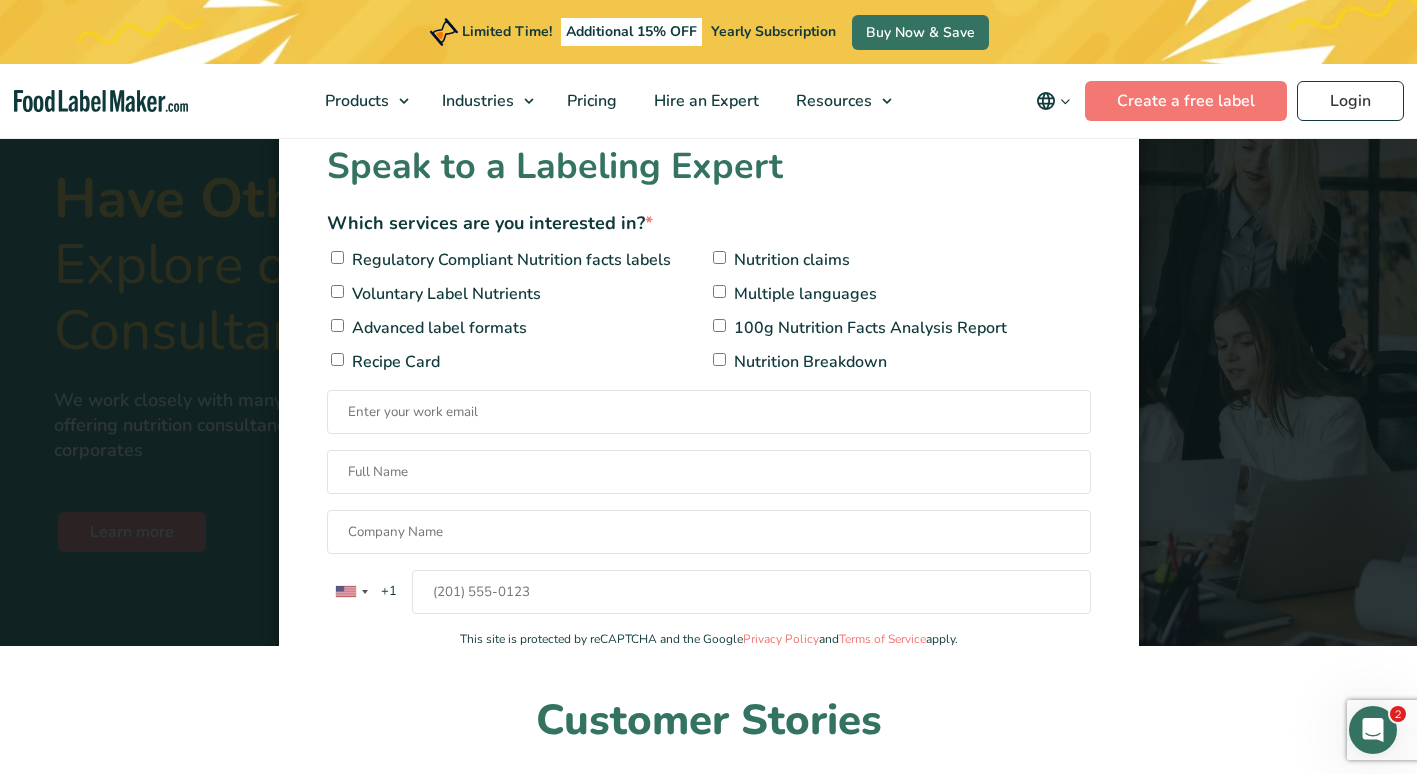 click on "Regulatory Compliant Nutrition facts labels" at bounding box center [509, 260] 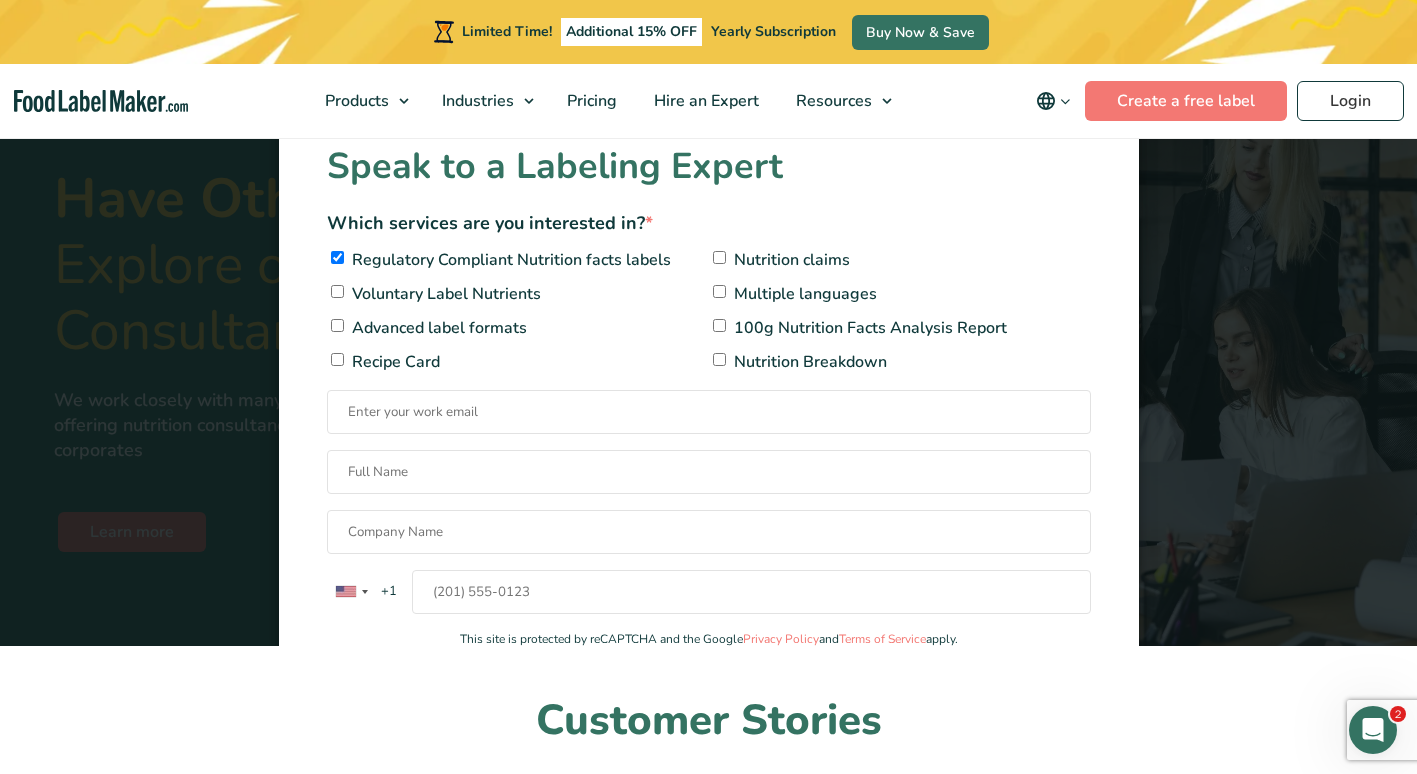 click on "Nutrition claims" at bounding box center [789, 260] 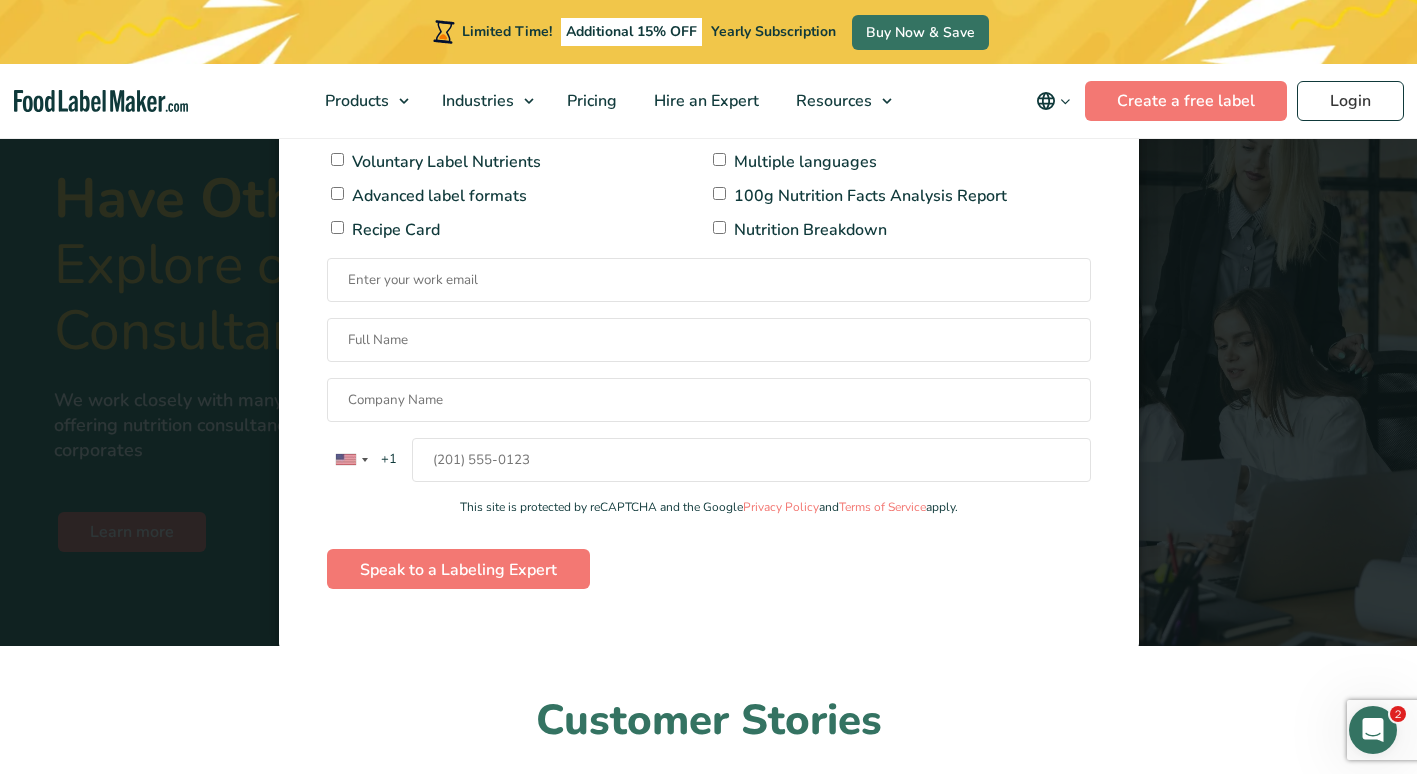 scroll, scrollTop: 139, scrollLeft: 0, axis: vertical 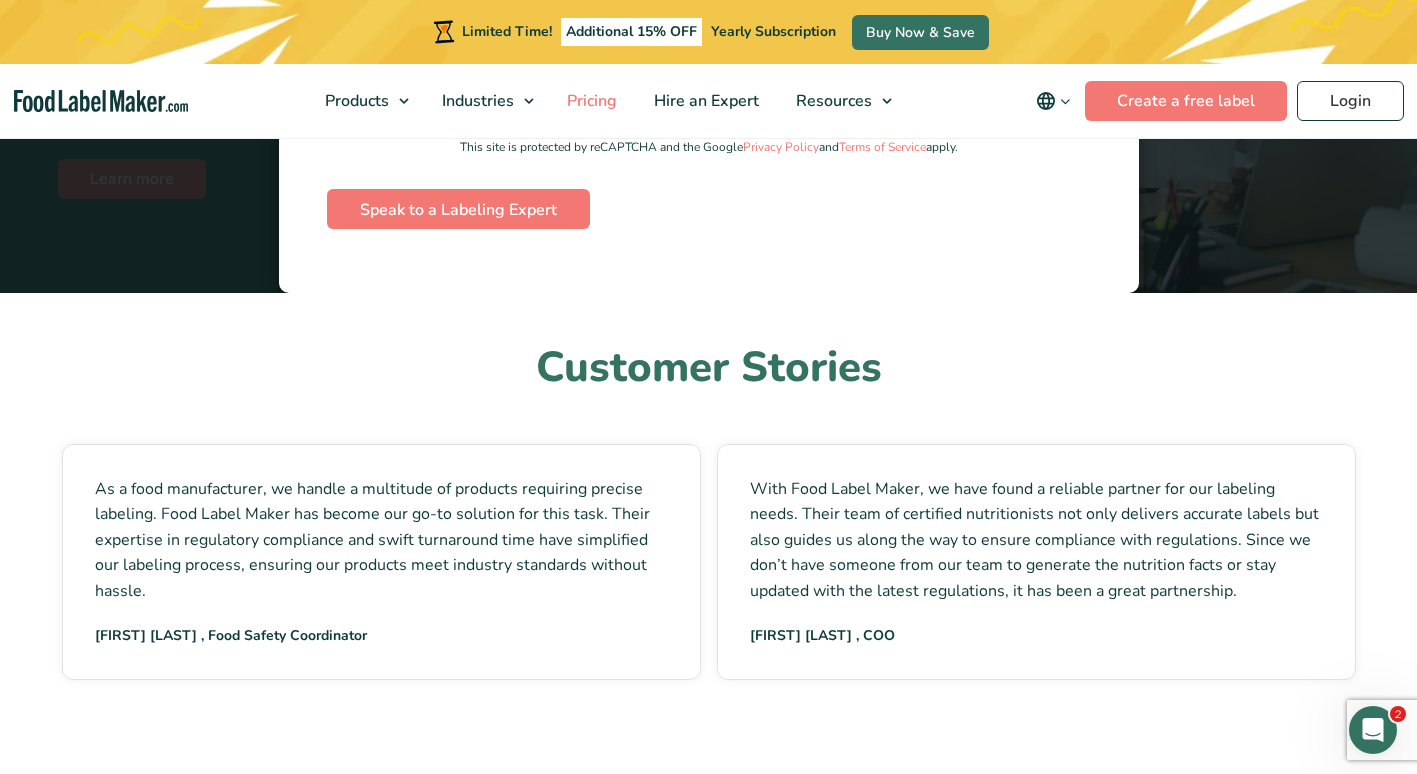 click on "Pricing" at bounding box center (590, 101) 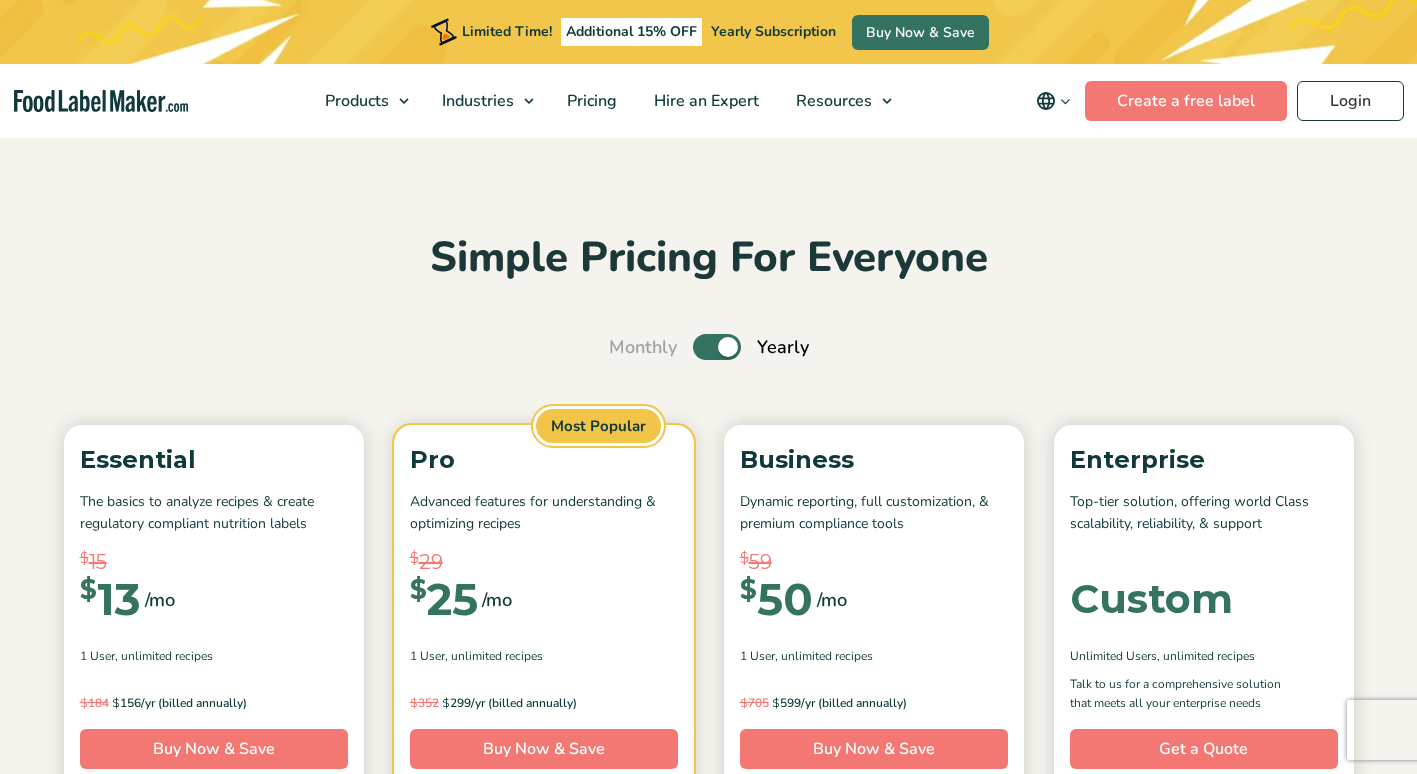 scroll, scrollTop: 0, scrollLeft: 0, axis: both 